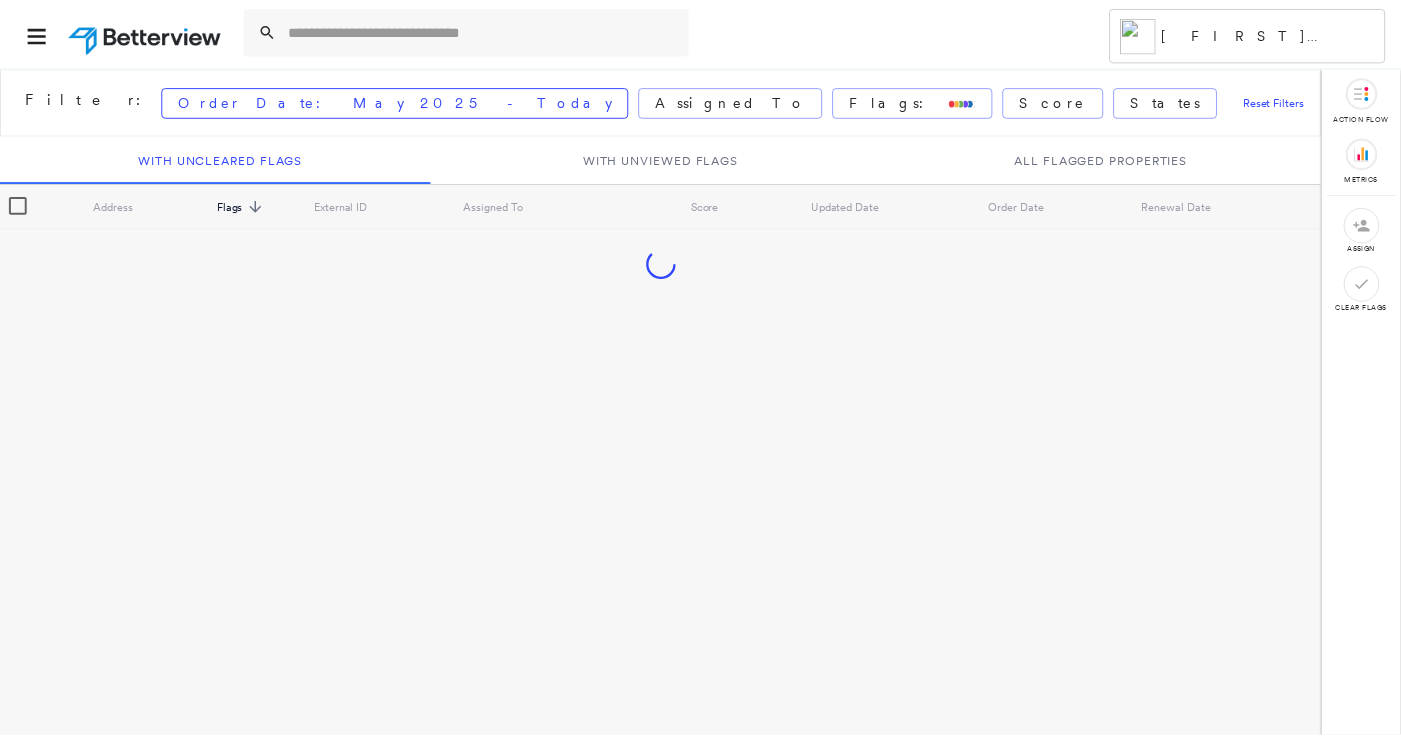 scroll, scrollTop: 0, scrollLeft: 0, axis: both 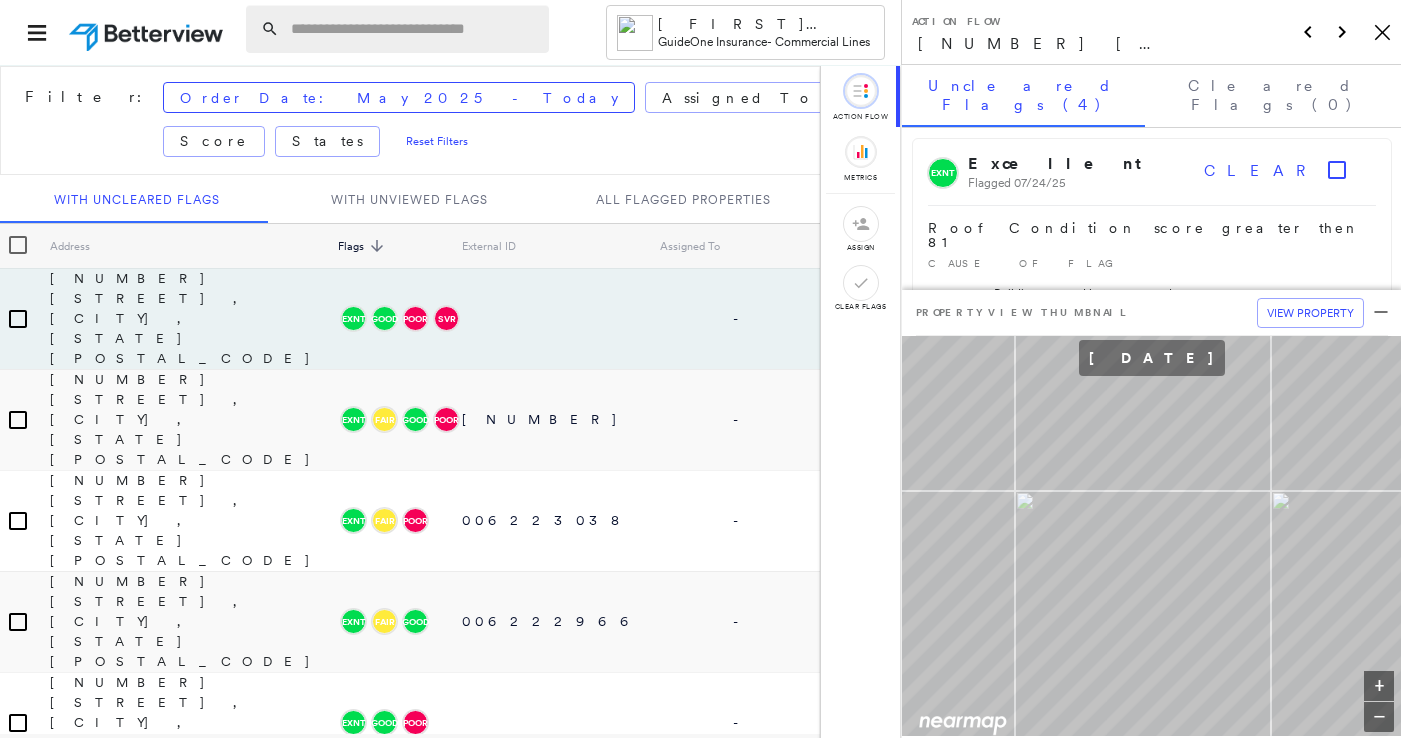 click at bounding box center [414, 29] 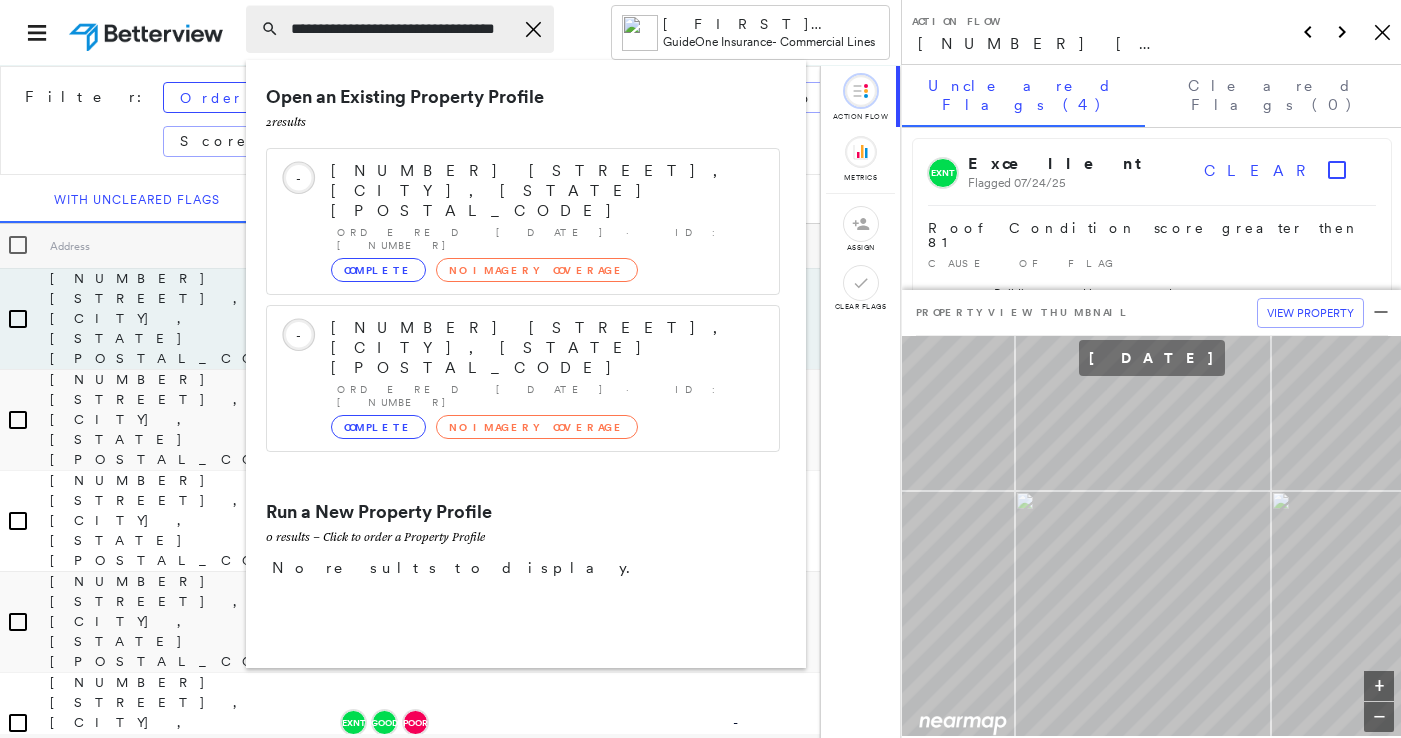 scroll, scrollTop: 0, scrollLeft: 30, axis: horizontal 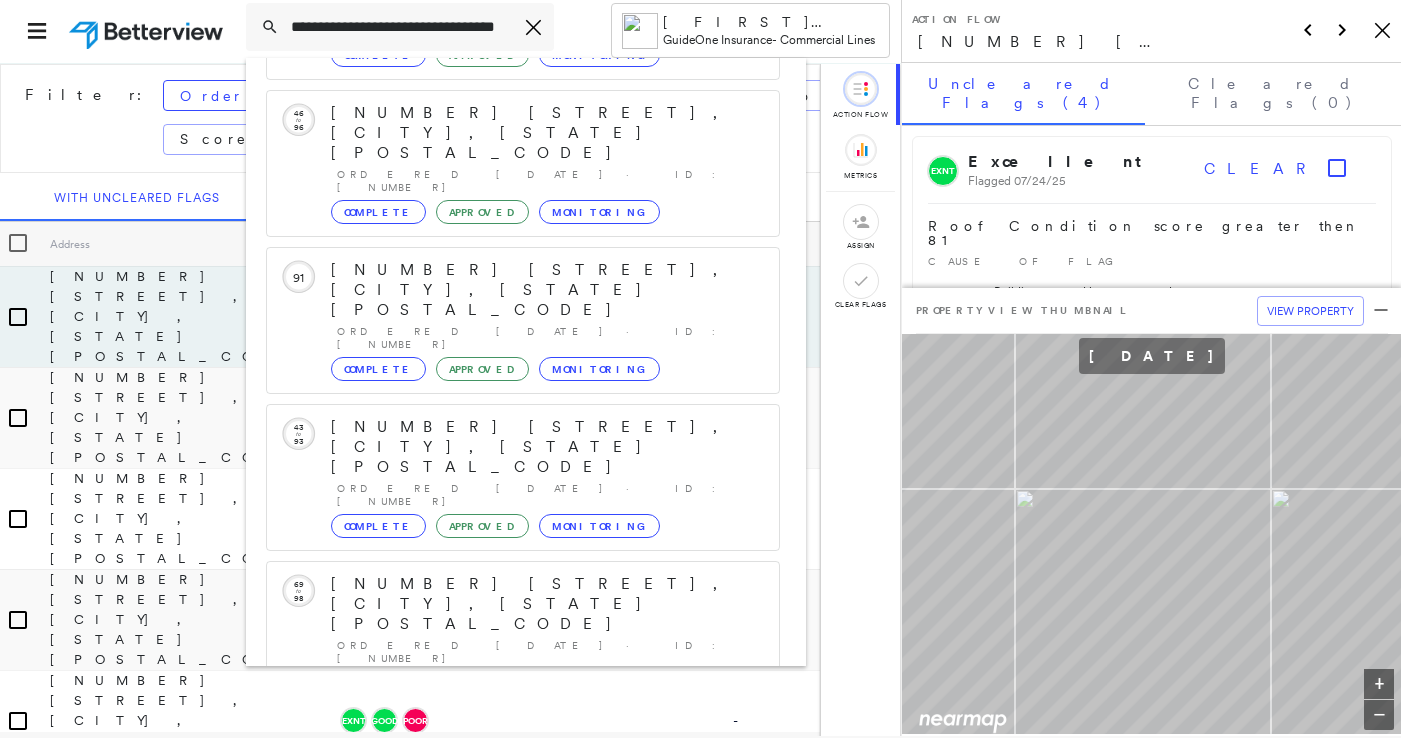 click 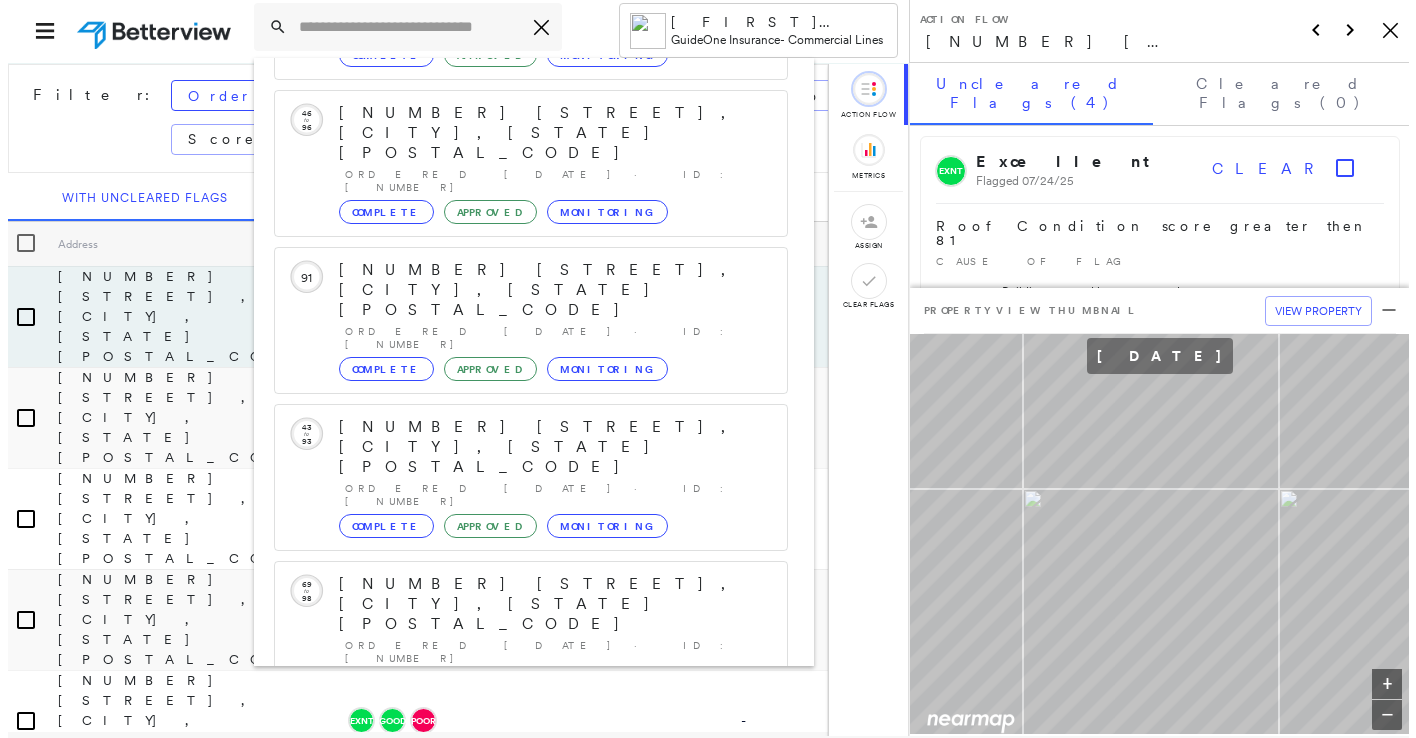scroll, scrollTop: 0, scrollLeft: 0, axis: both 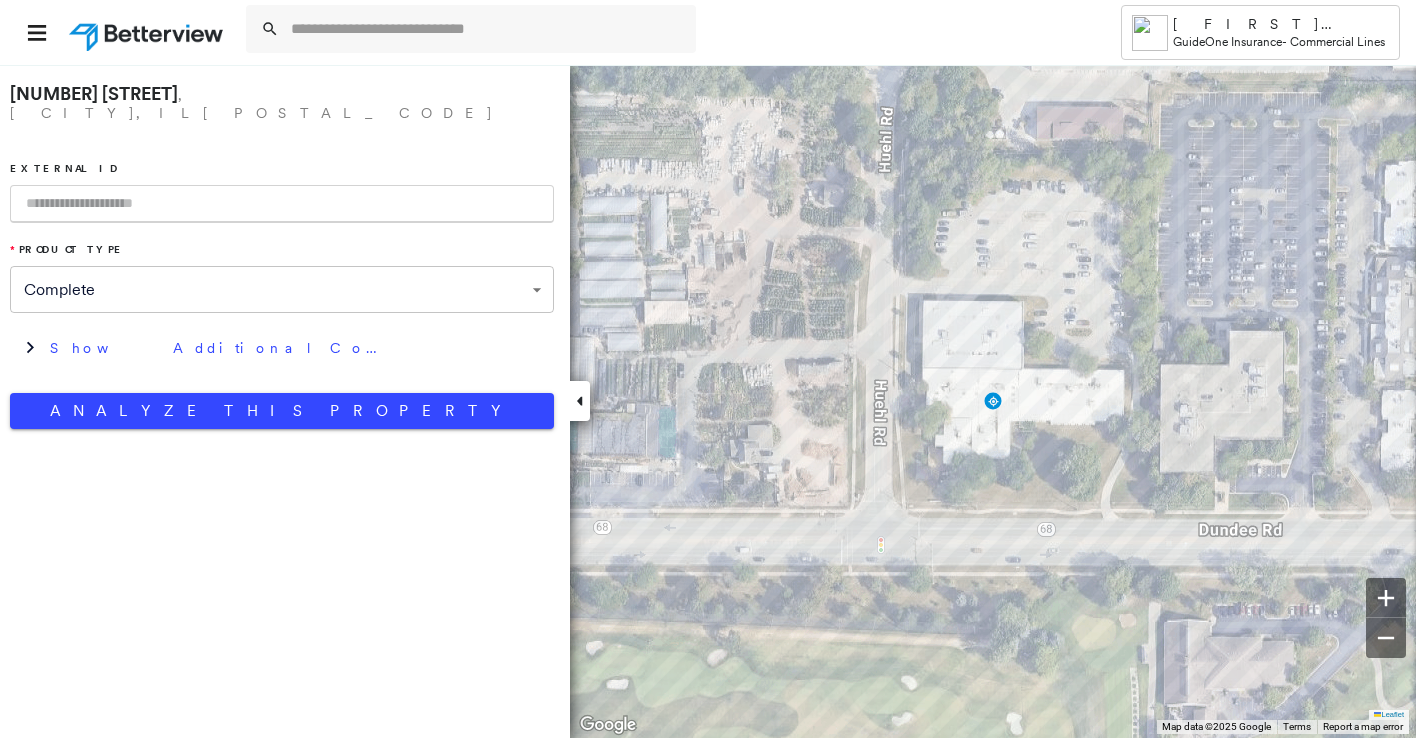 drag, startPoint x: 113, startPoint y: 198, endPoint x: 100, endPoint y: 188, distance: 16.40122 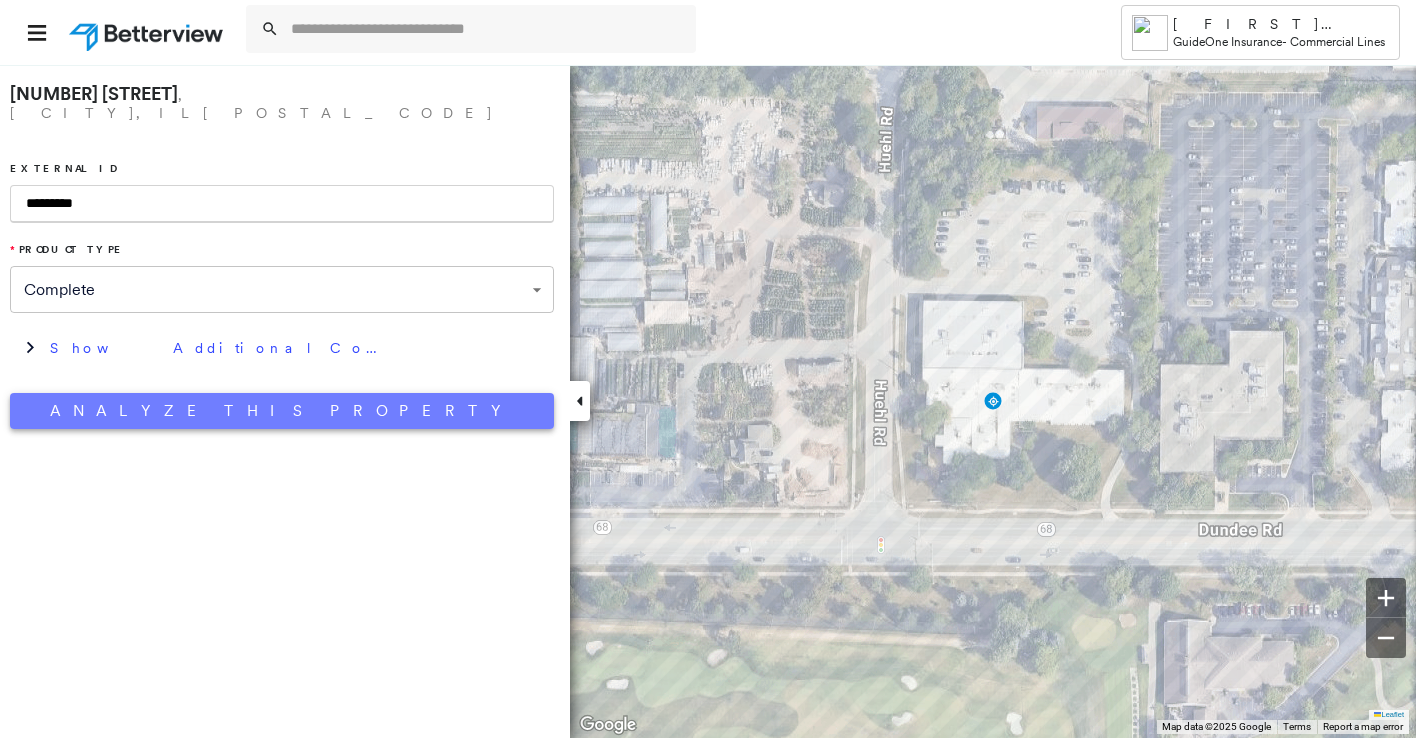 type on "*********" 